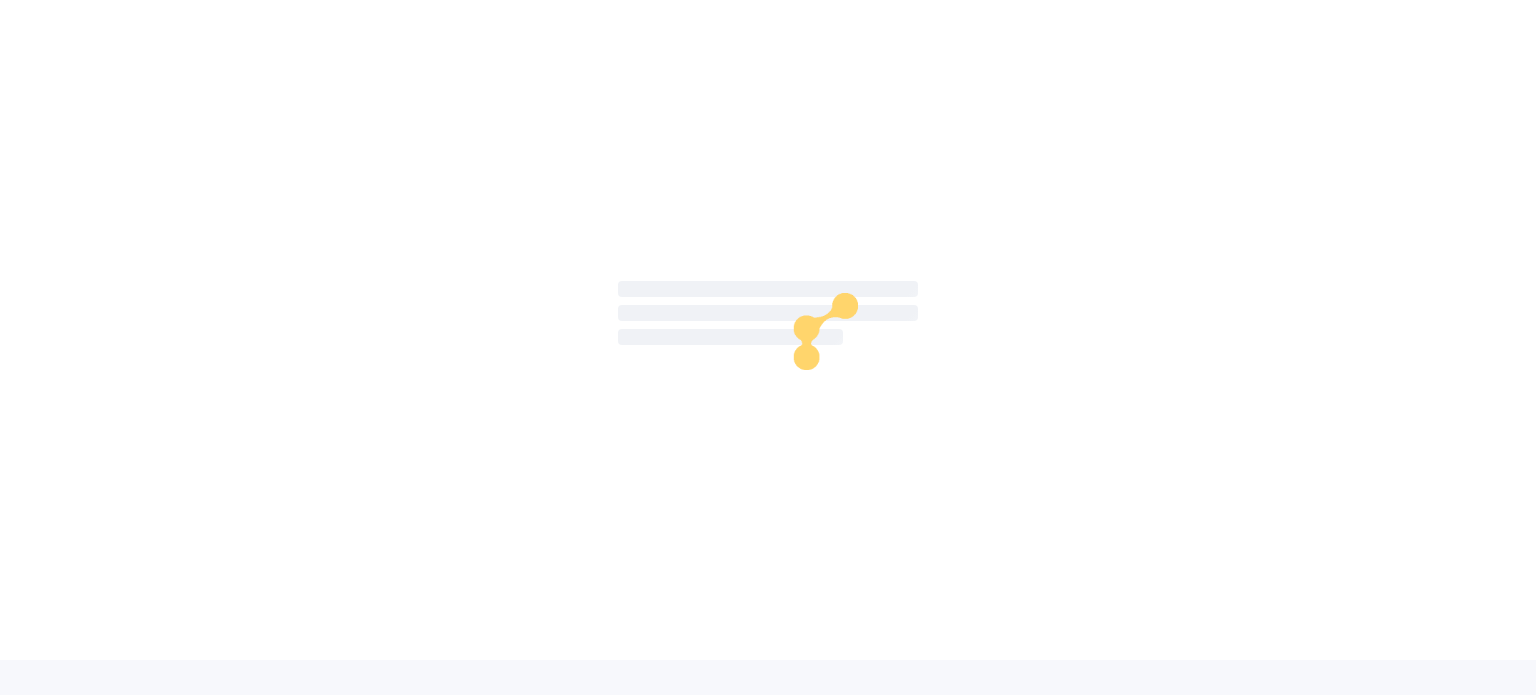 scroll, scrollTop: 0, scrollLeft: 0, axis: both 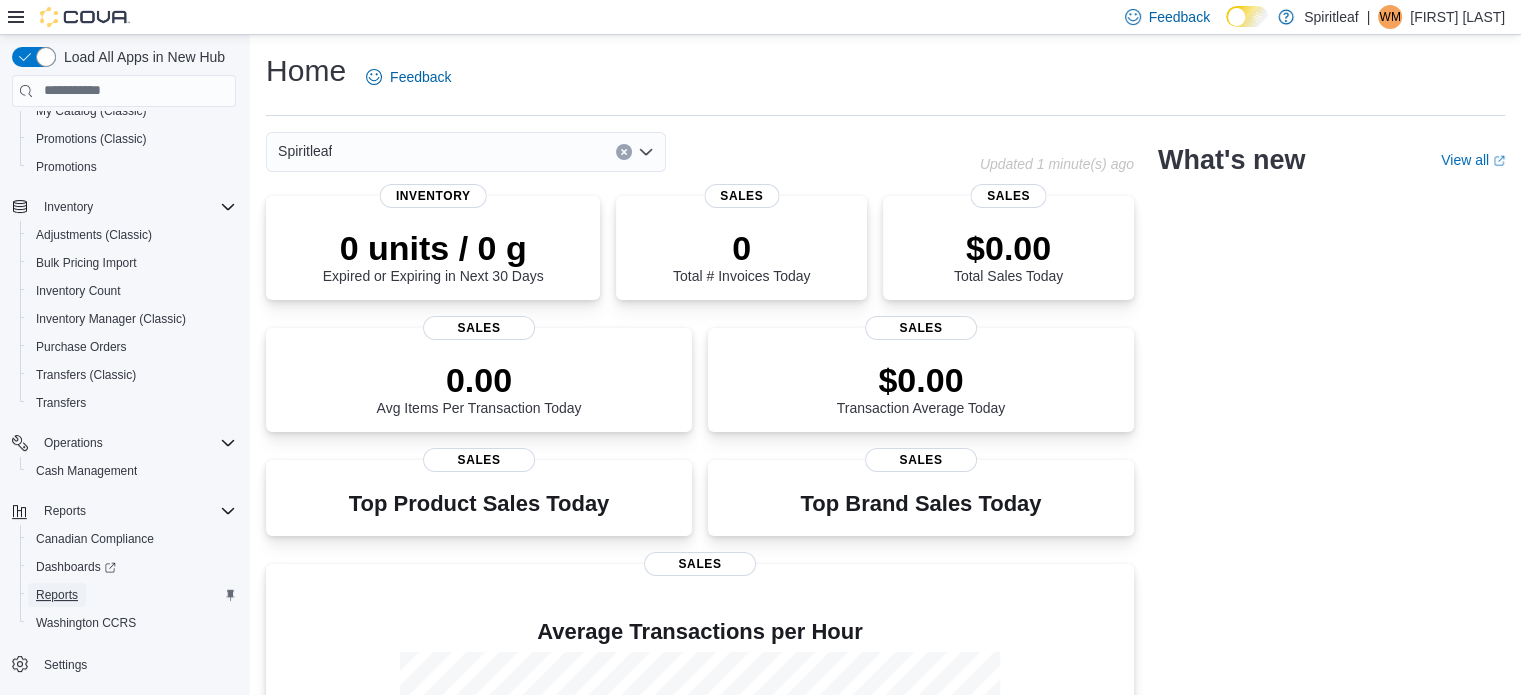 click on "Reports" at bounding box center [57, 595] 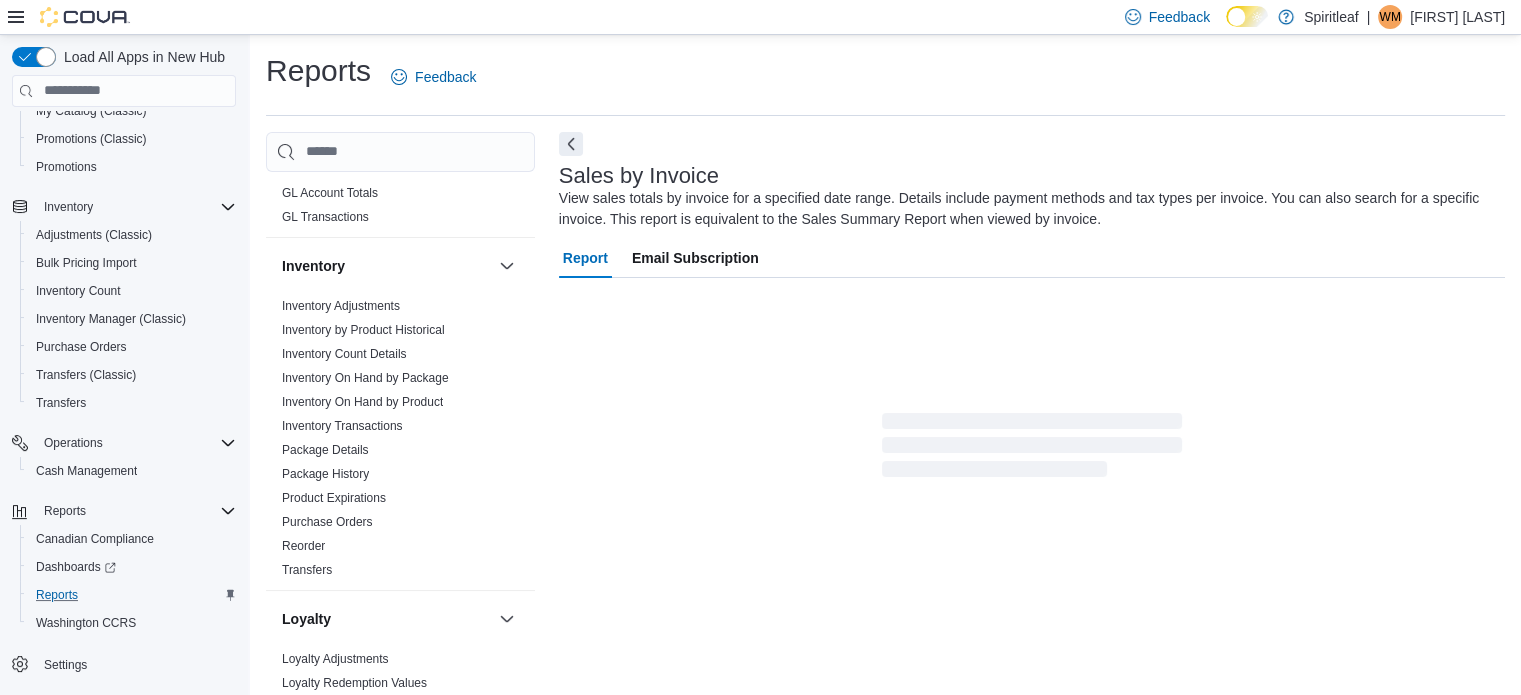 scroll, scrollTop: 900, scrollLeft: 0, axis: vertical 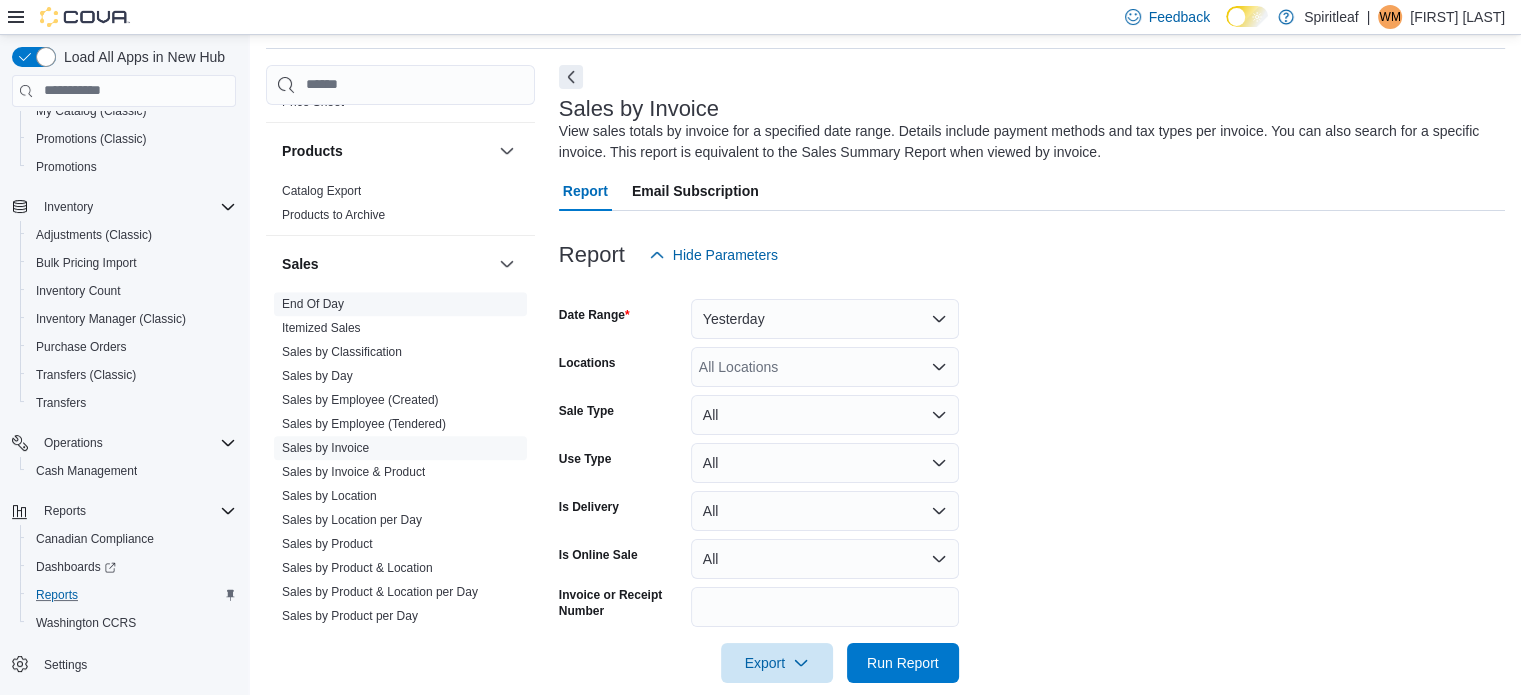 click on "End Of Day" at bounding box center [313, 304] 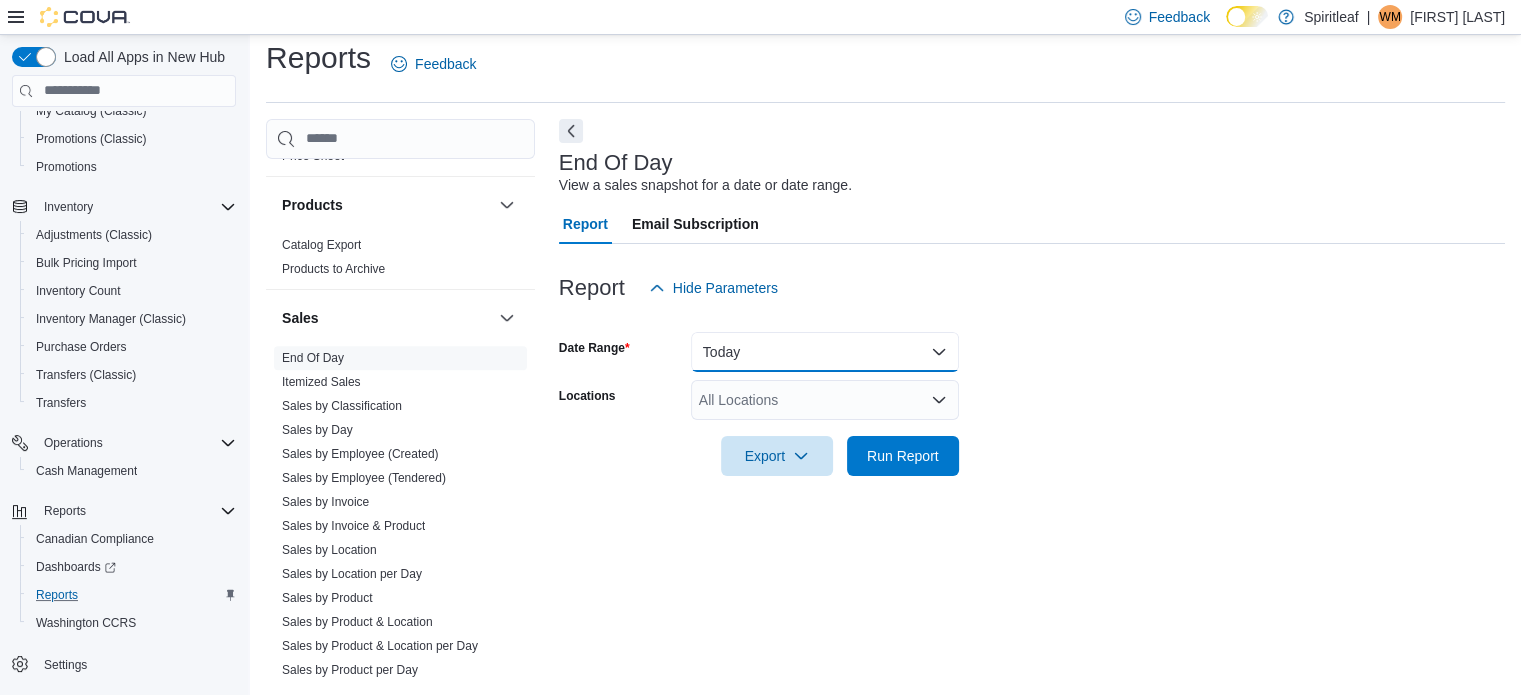 click on "Today" at bounding box center [825, 352] 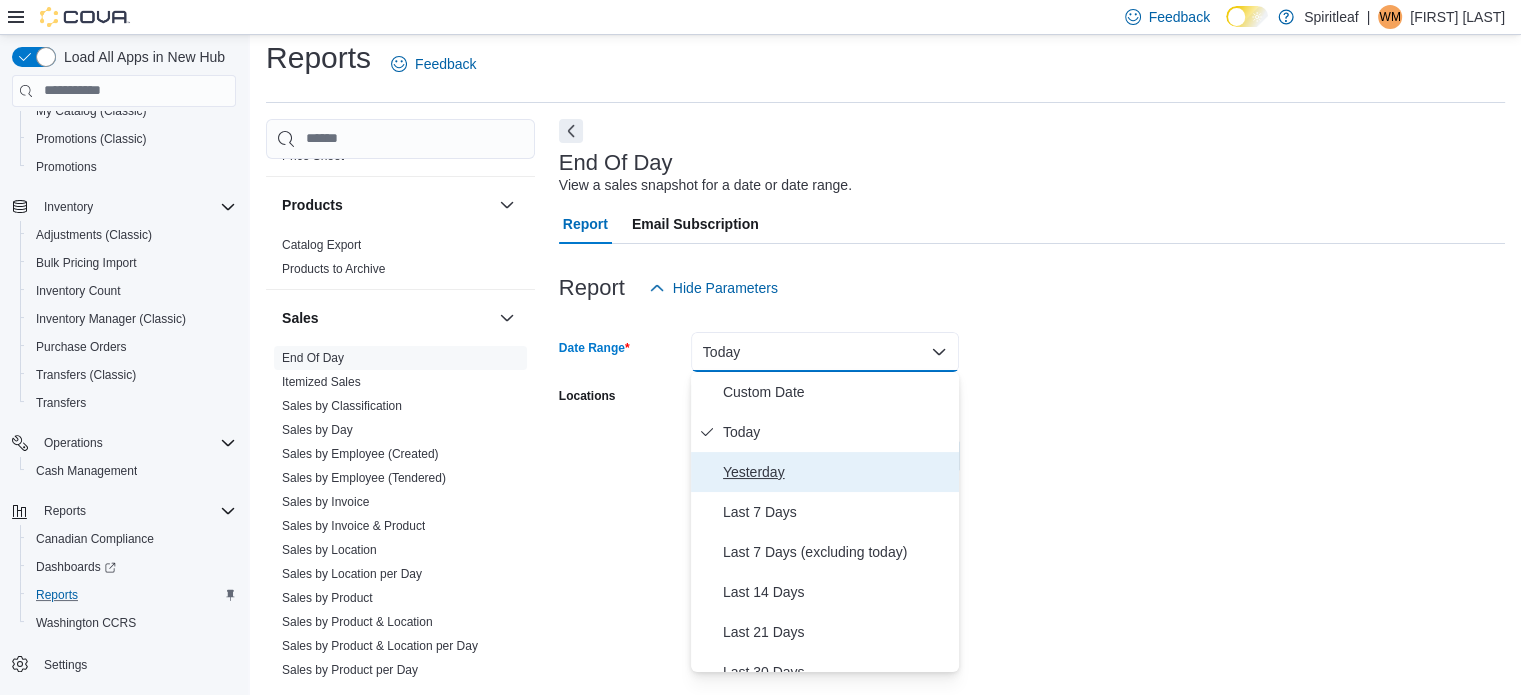 click on "Yesterday" at bounding box center (837, 472) 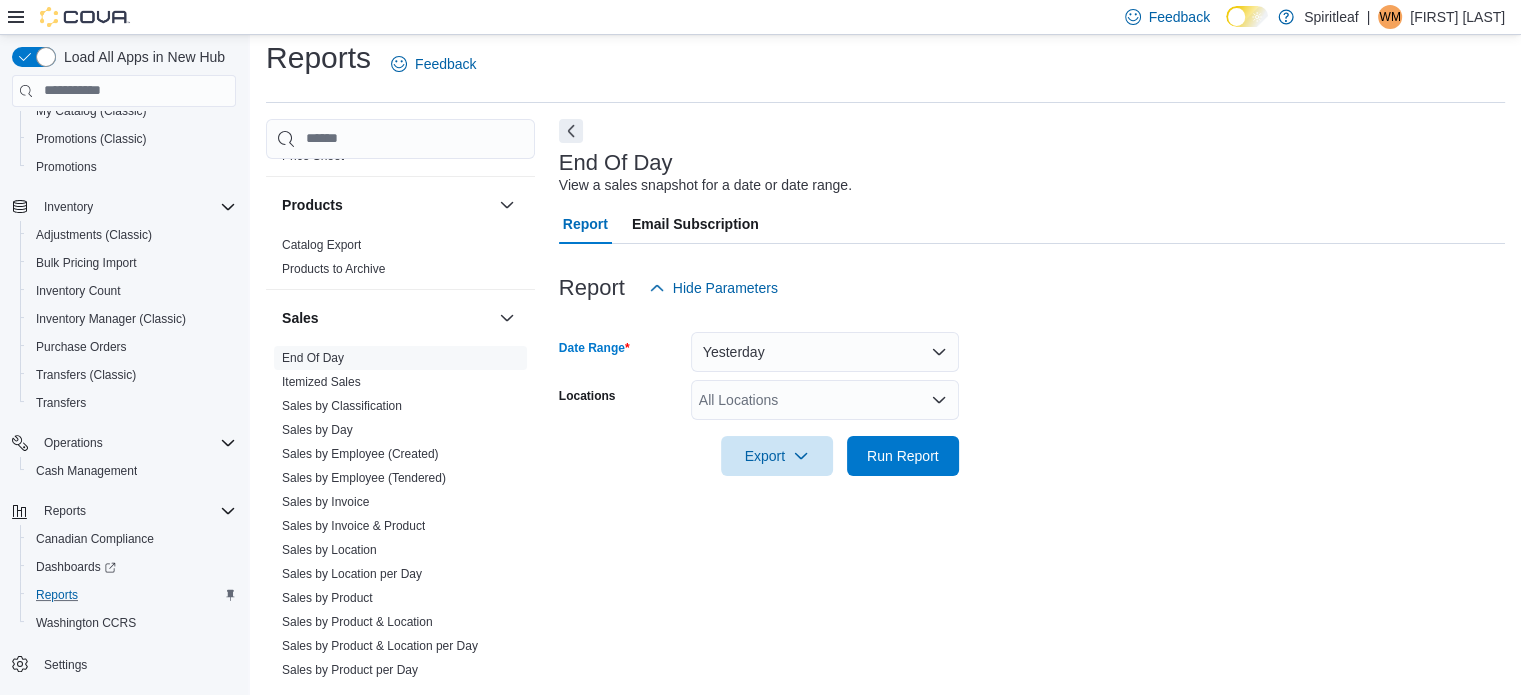 click on "All Locations" at bounding box center (825, 400) 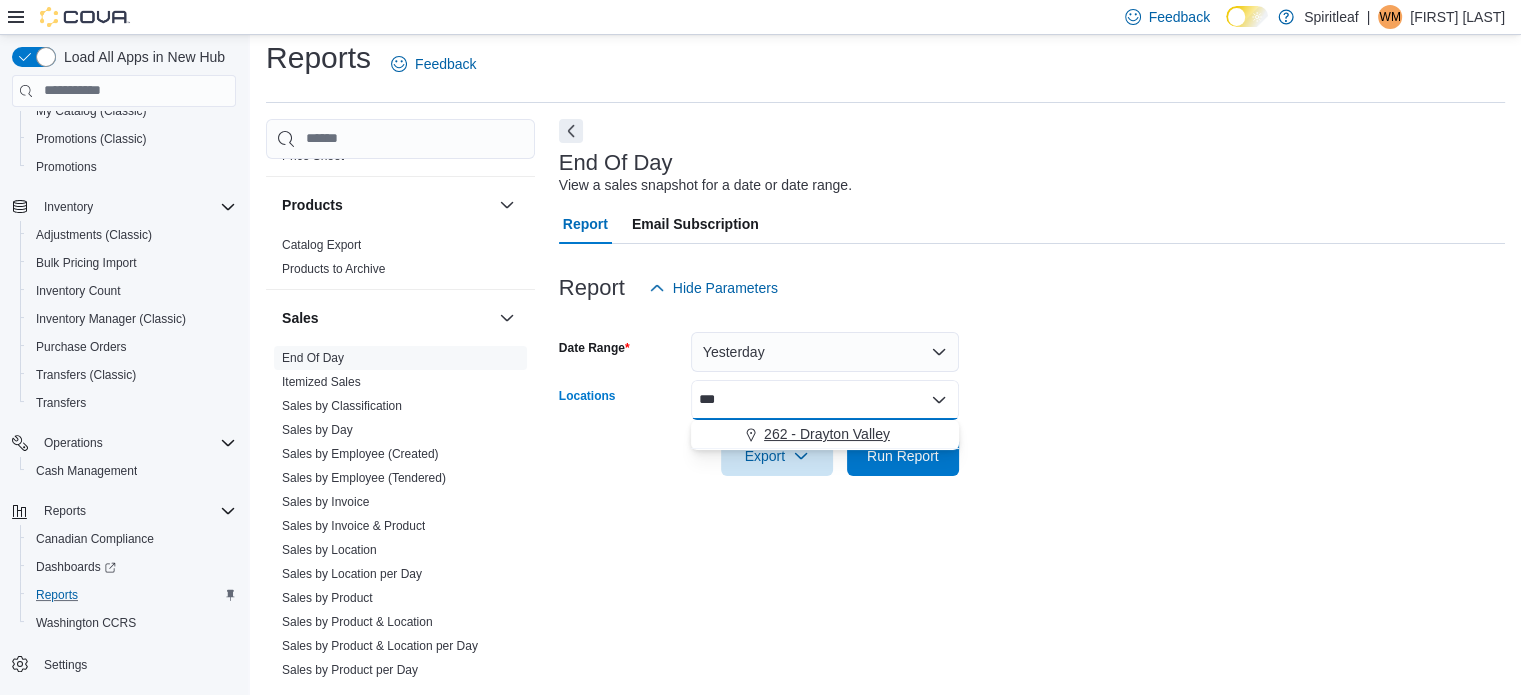 type on "***" 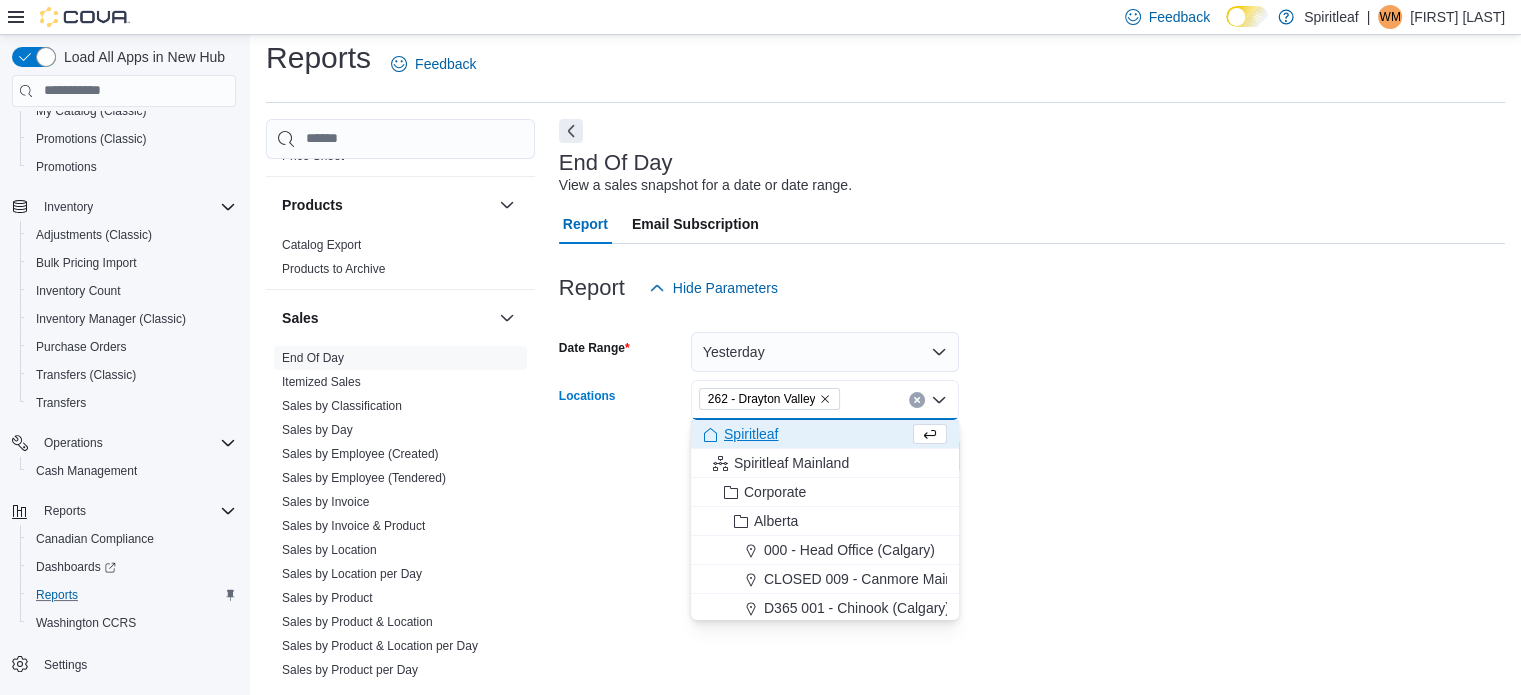 click on "Date Range Yesterday Locations [NUMBER] - [CITY] Combo box. Selected. [NUMBER] - [CITY]. Press Backspace to delete [NUMBER] - [CITY]. Combo box input. All Locations. Type some text or, to display a list of choices, press Down Arrow. To exit the list of choices, press Escape. Export  Run Report" at bounding box center [1032, 392] 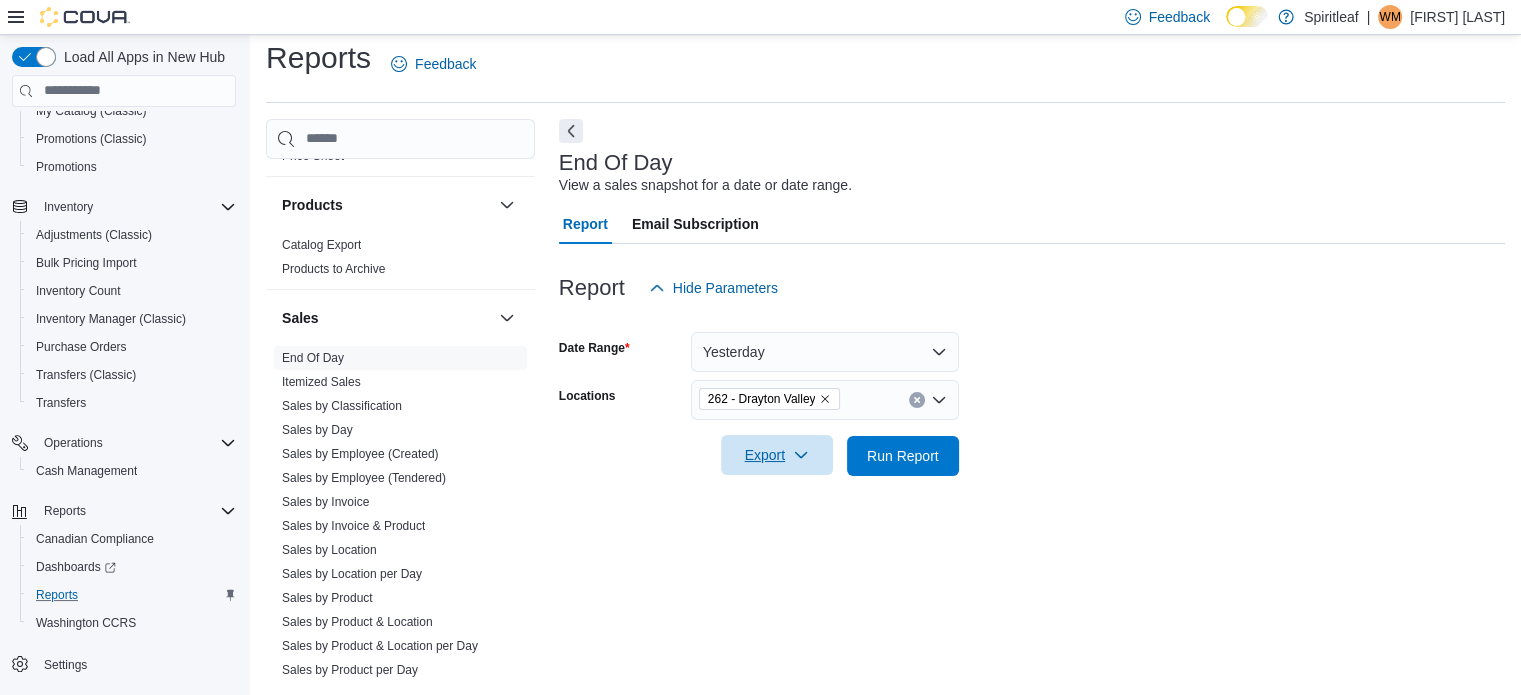 click on "Export" at bounding box center (777, 455) 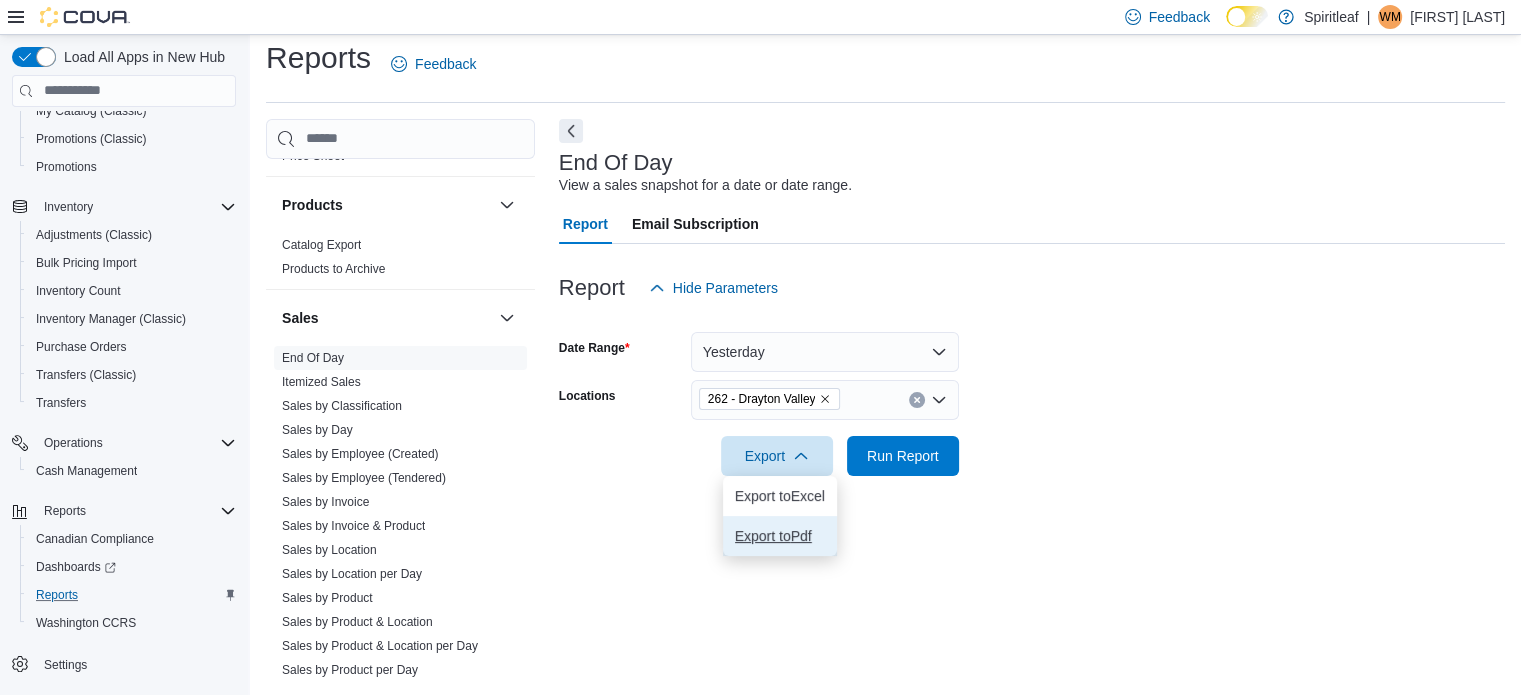 click on "Export to  Pdf" at bounding box center [780, 536] 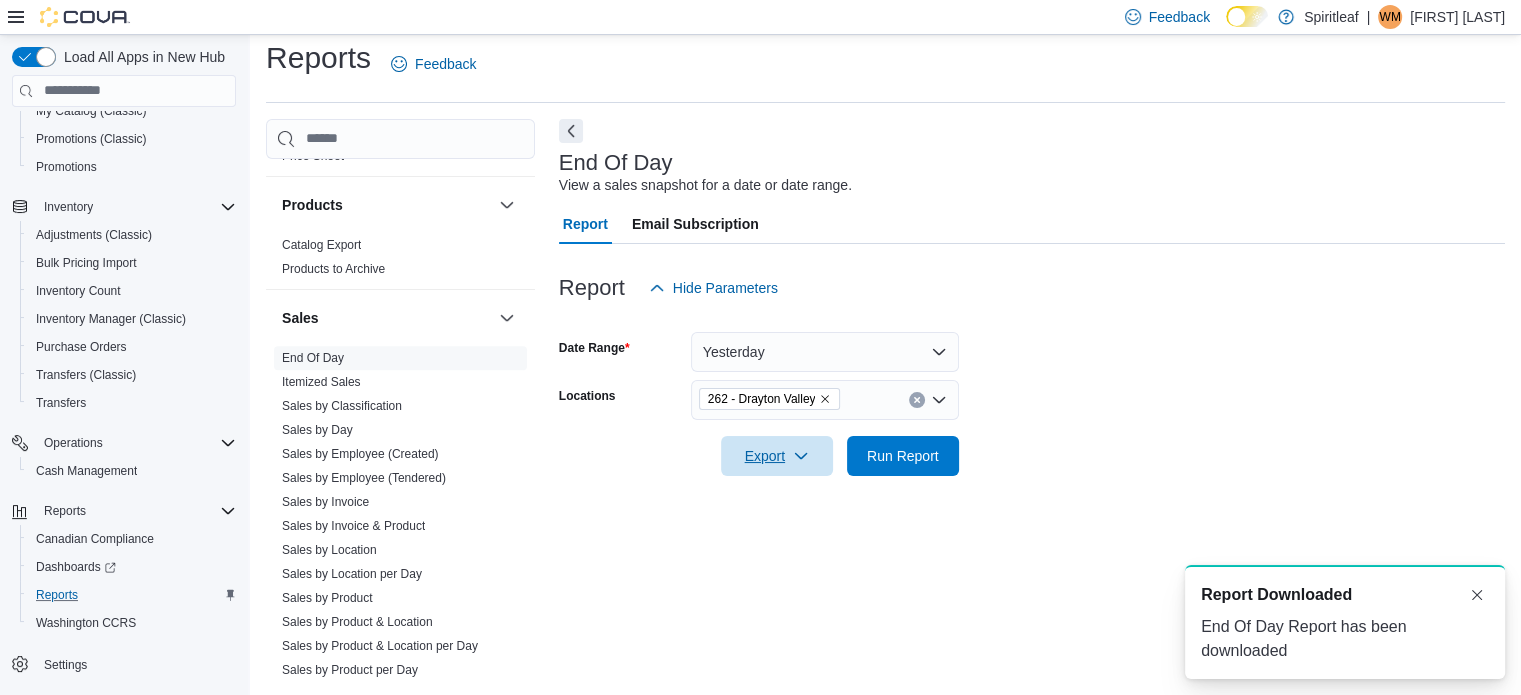 scroll, scrollTop: 0, scrollLeft: 0, axis: both 